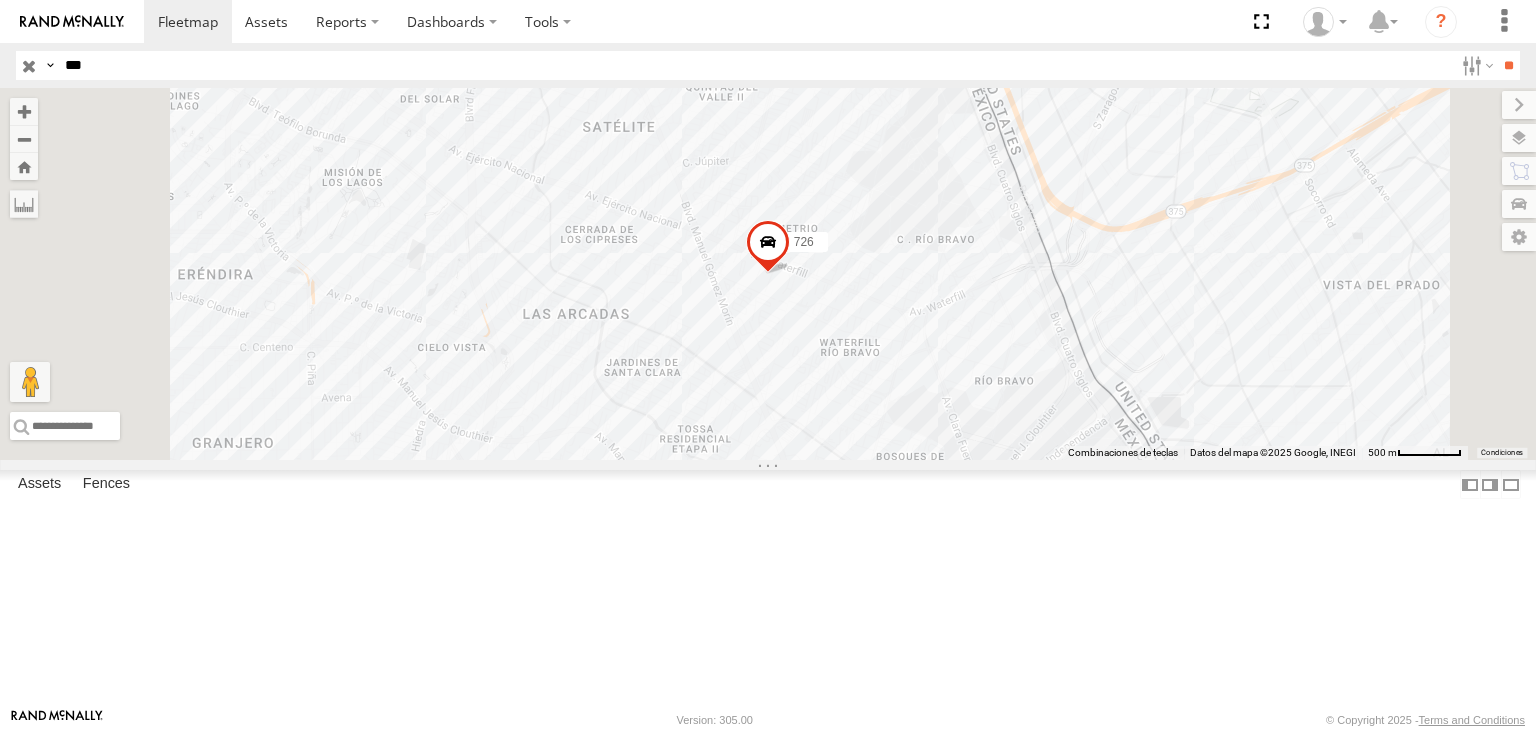 scroll, scrollTop: 0, scrollLeft: 0, axis: both 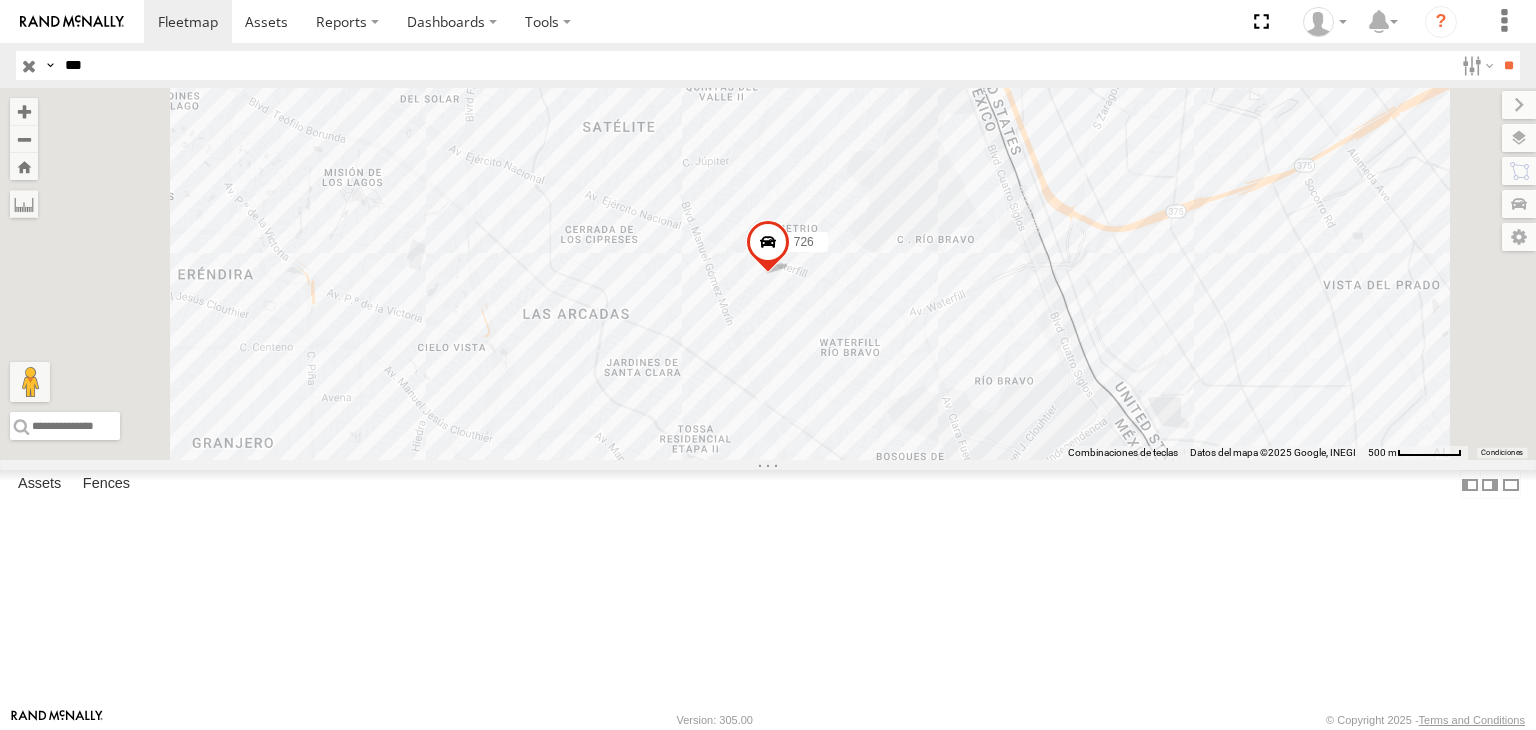 drag, startPoint x: 310, startPoint y: 72, endPoint x: 0, endPoint y: 55, distance: 310.4658 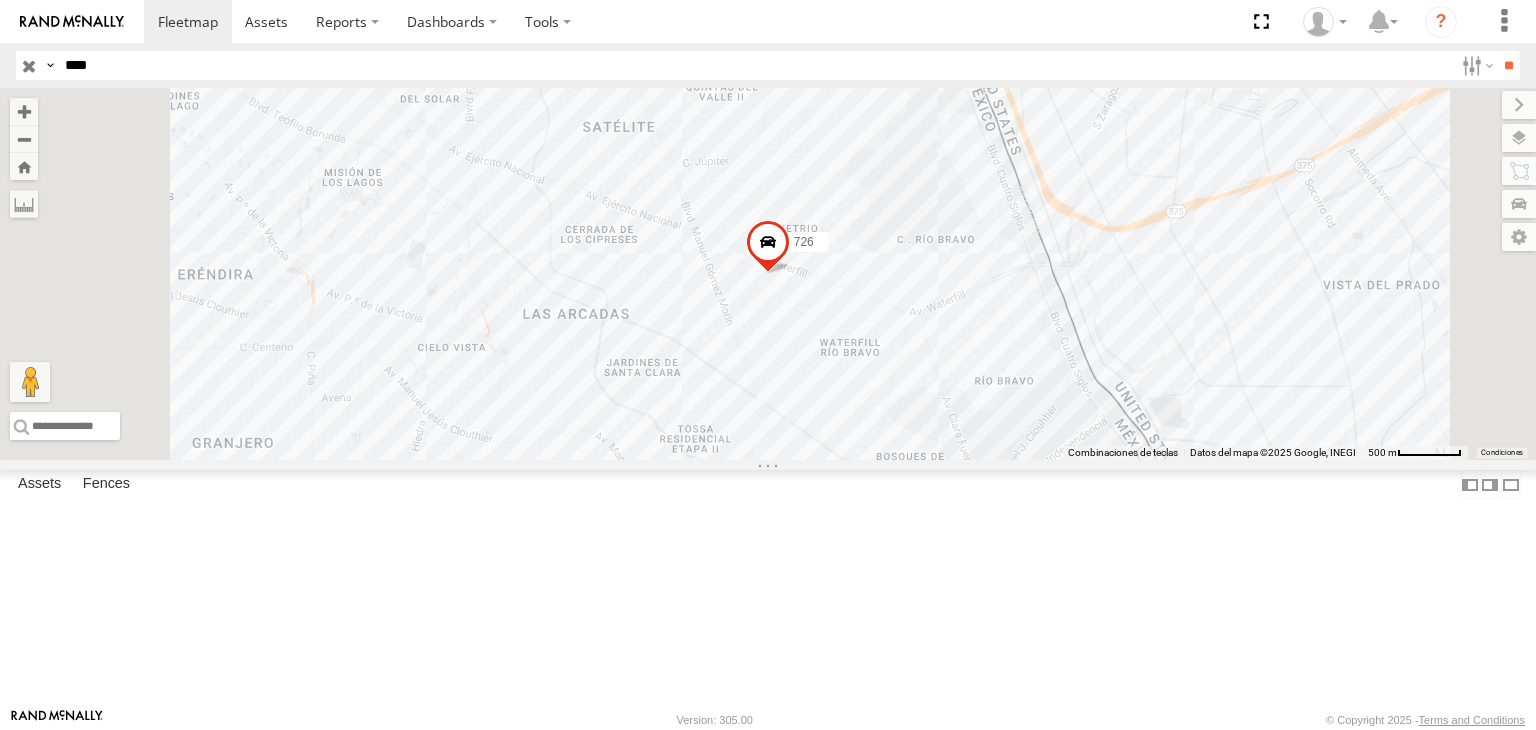 type on "****" 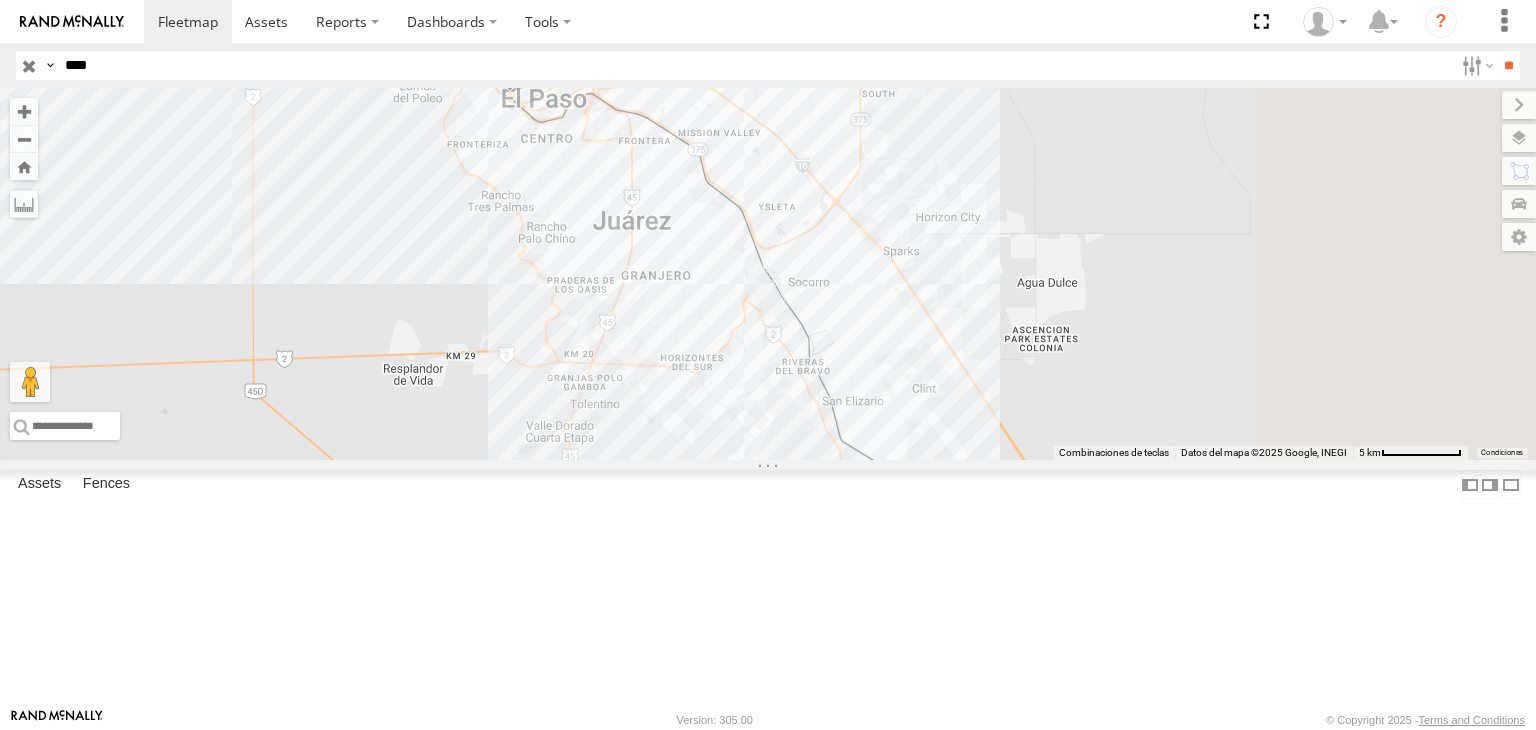 drag, startPoint x: 1256, startPoint y: 390, endPoint x: 971, endPoint y: 203, distance: 340.8724 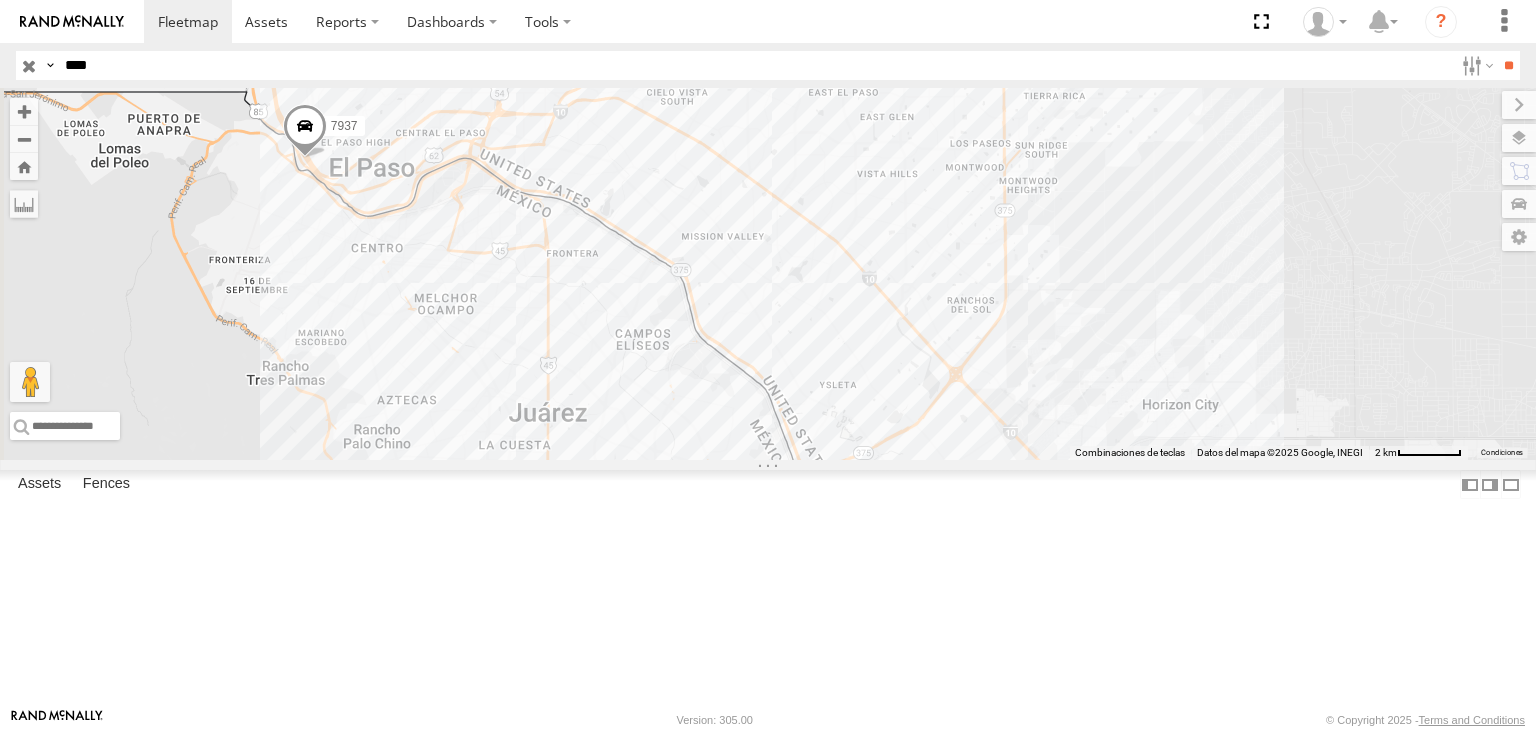 drag, startPoint x: 983, startPoint y: 281, endPoint x: 983, endPoint y: 379, distance: 98 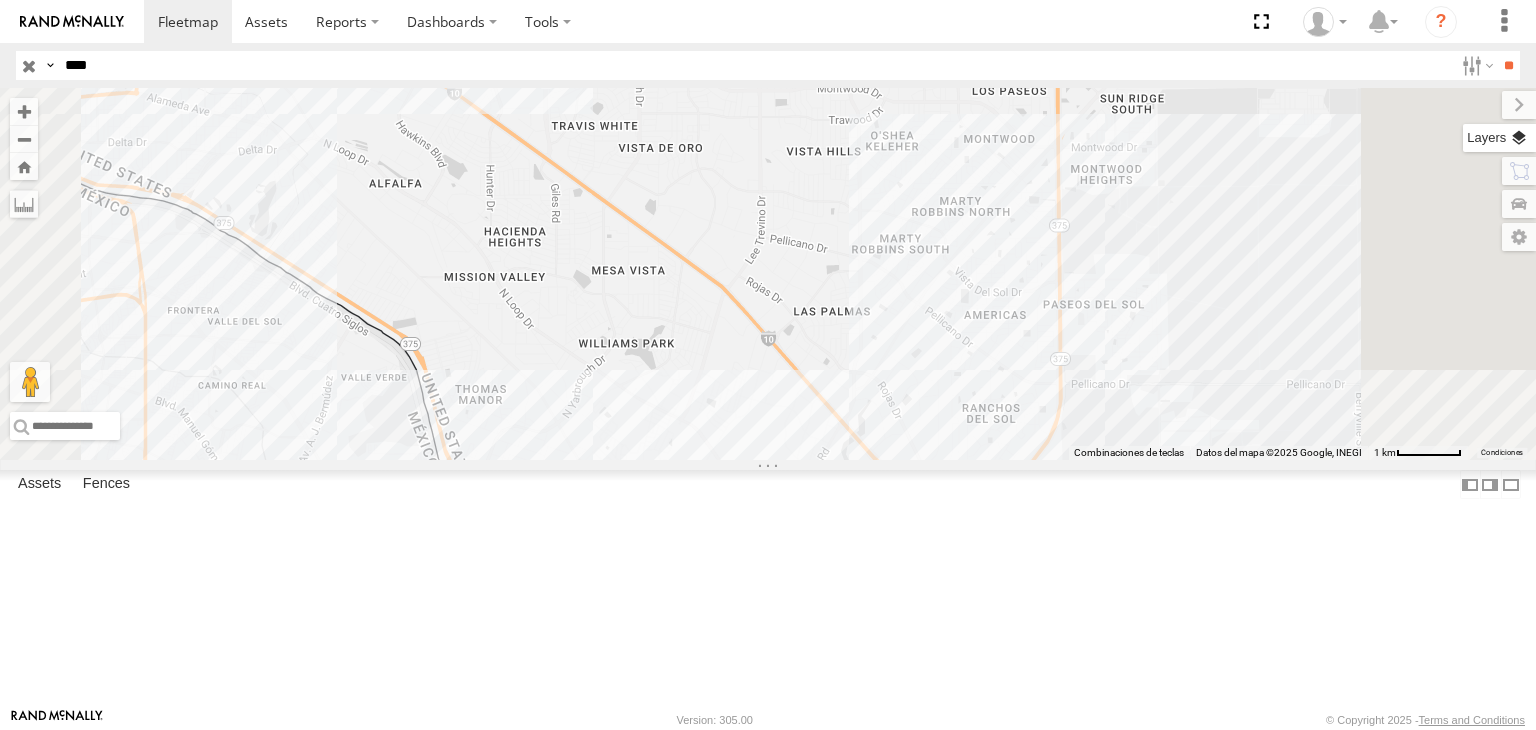 click at bounding box center (1499, 138) 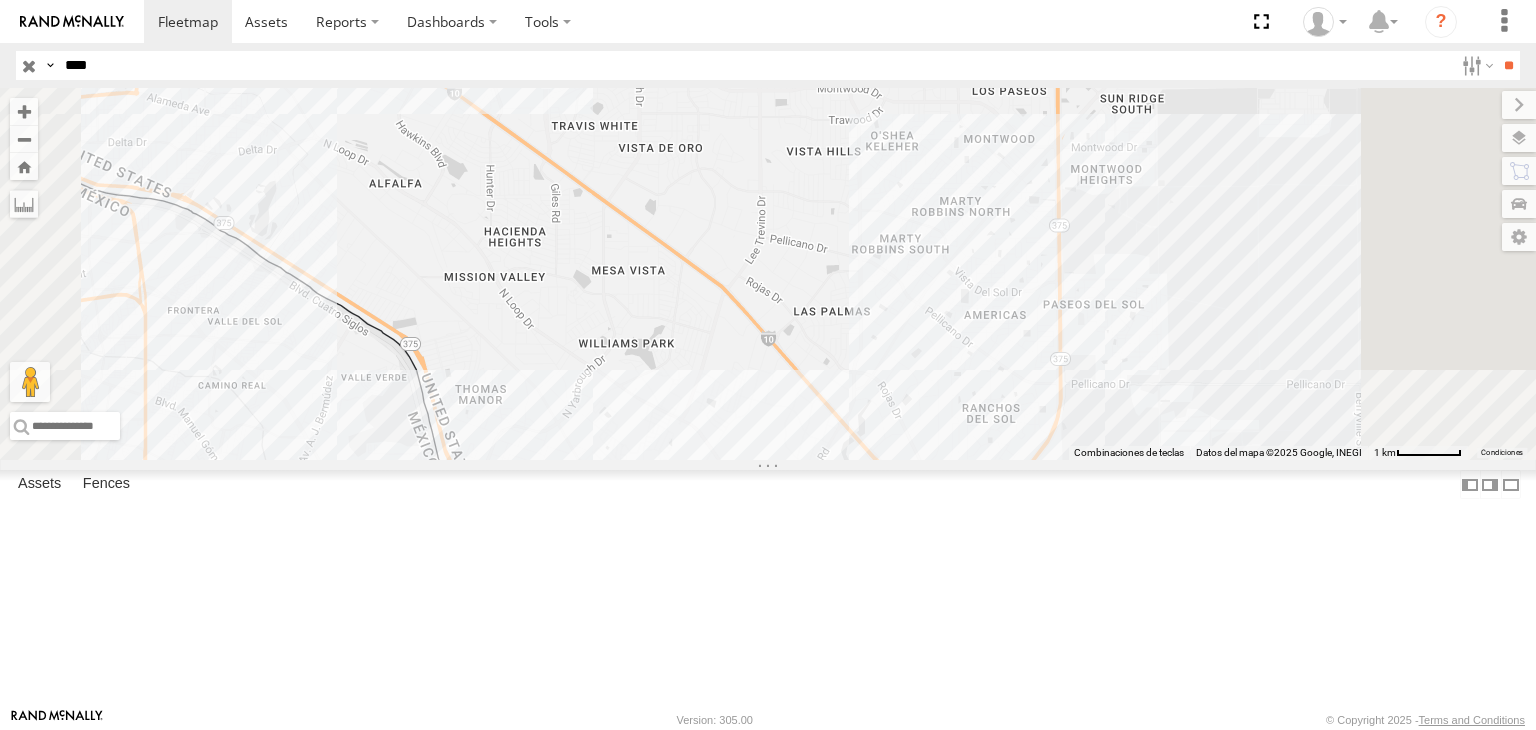 click on "Basemaps" at bounding box center (0, 0) 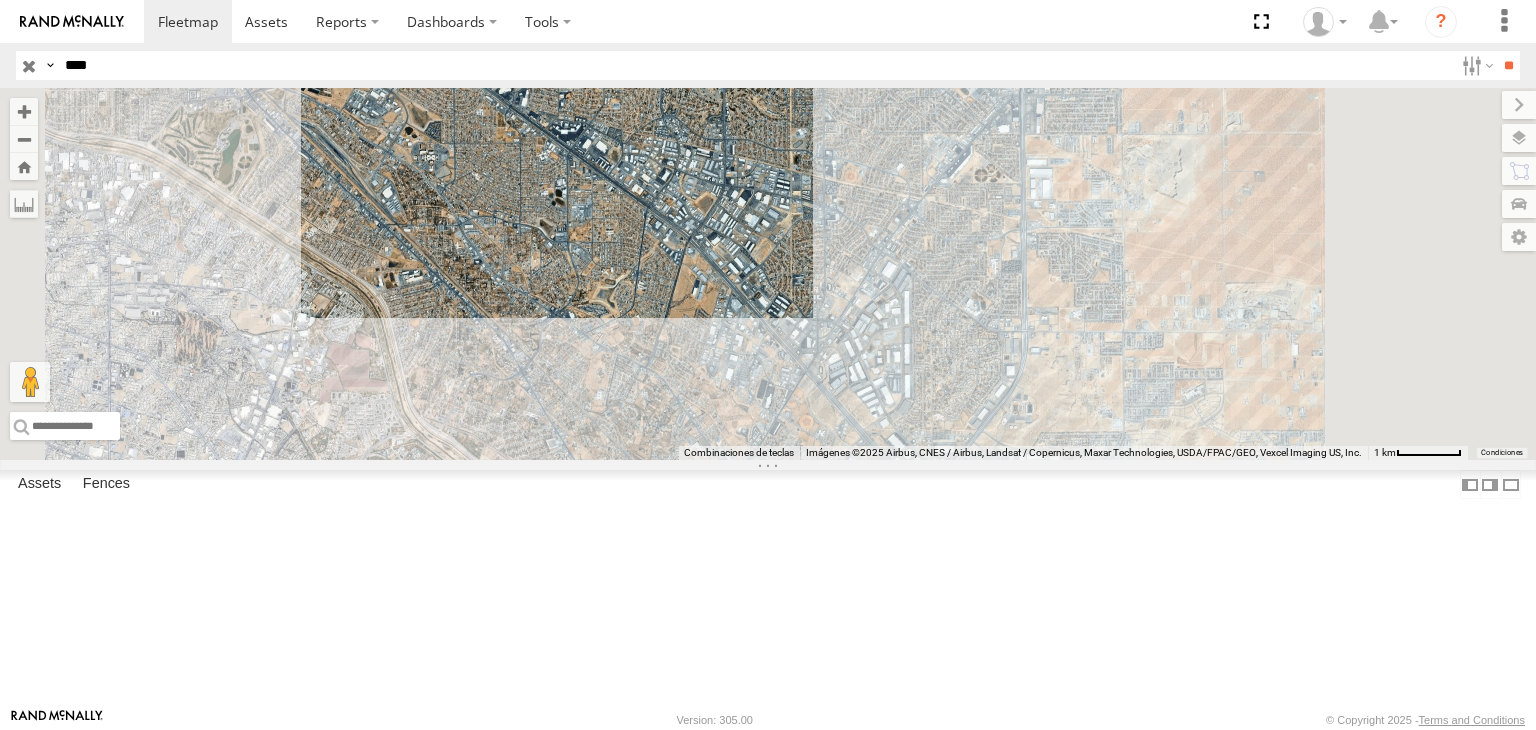 drag, startPoint x: 1084, startPoint y: 429, endPoint x: 1018, endPoint y: 331, distance: 118.15244 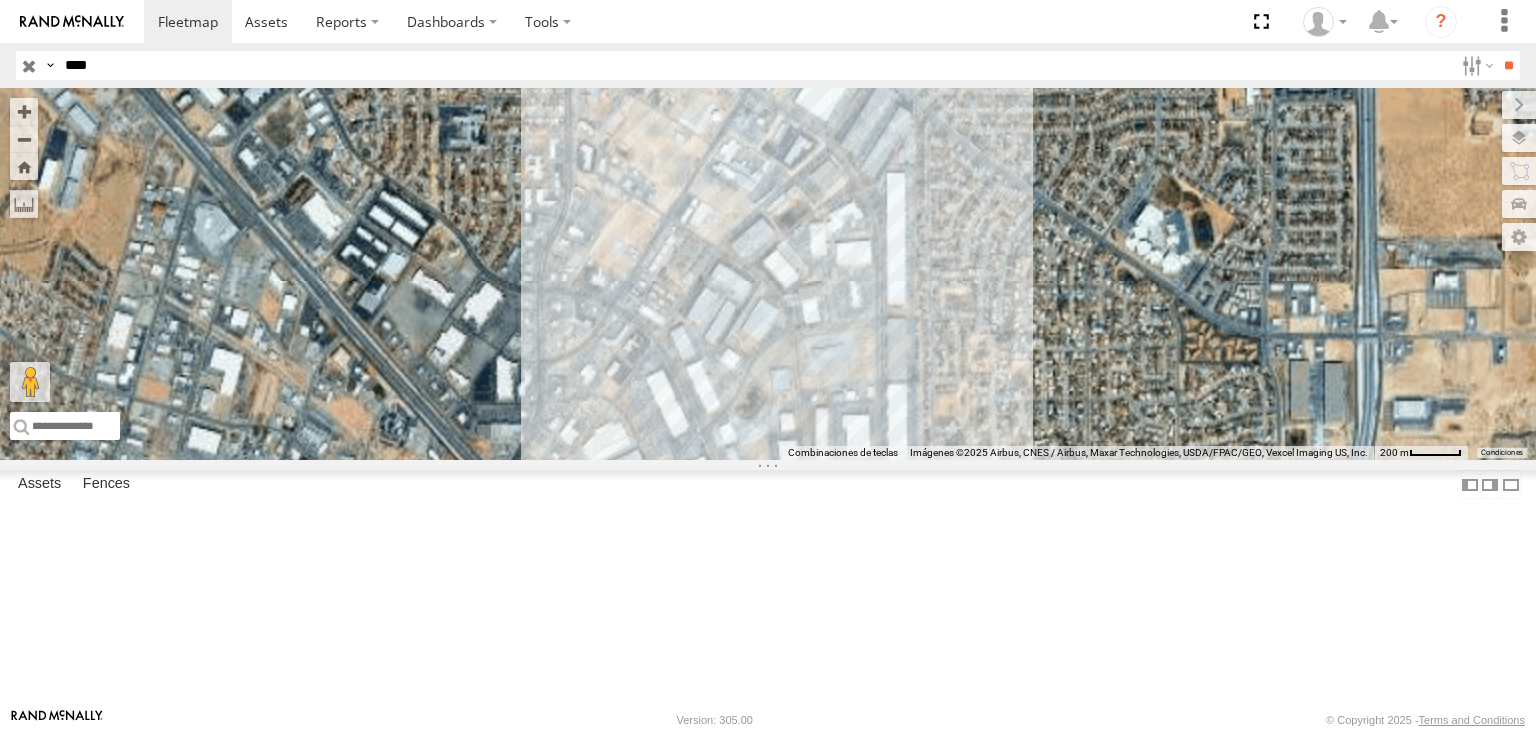 click on "7937" at bounding box center (768, 274) 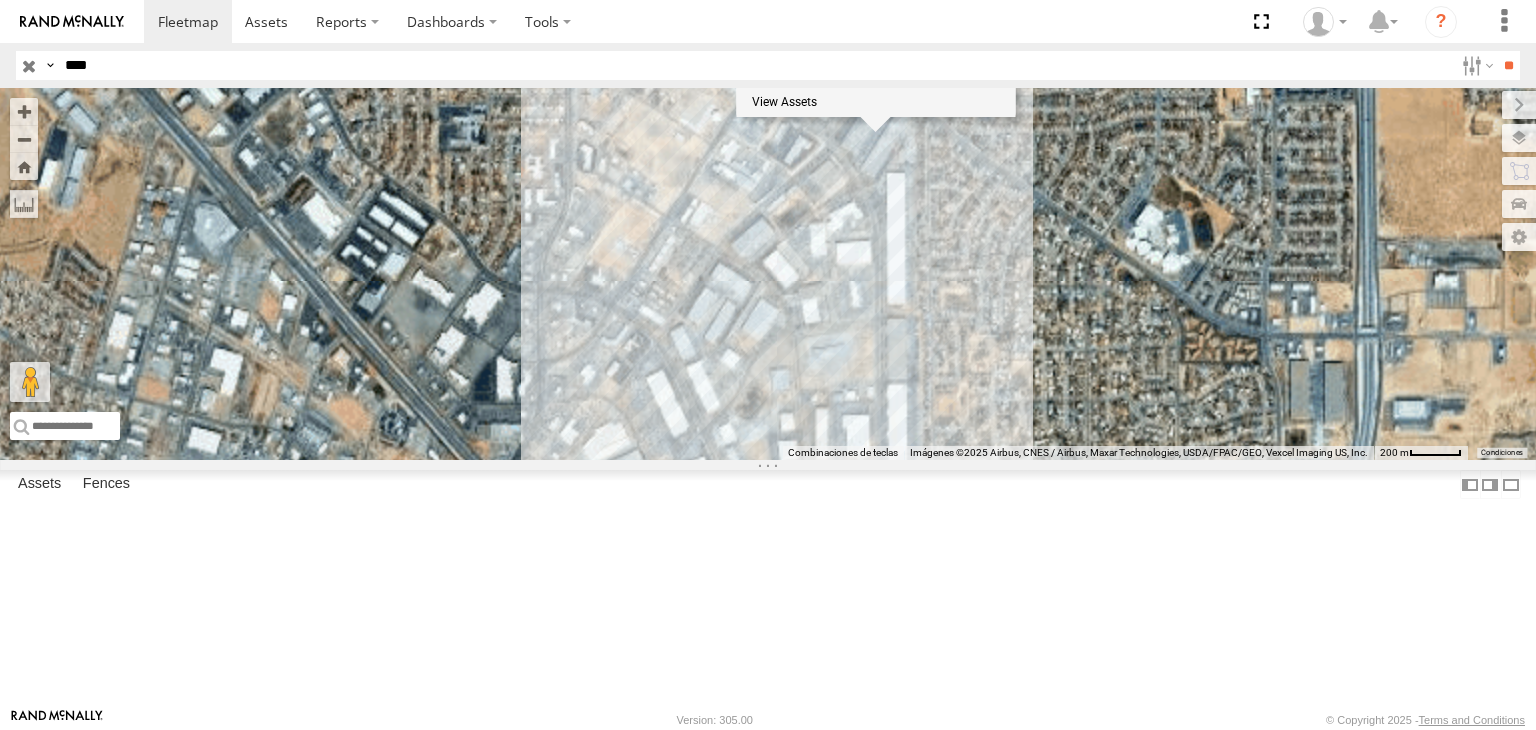 click on "7937 EXPEDITORS 0" at bounding box center [768, 274] 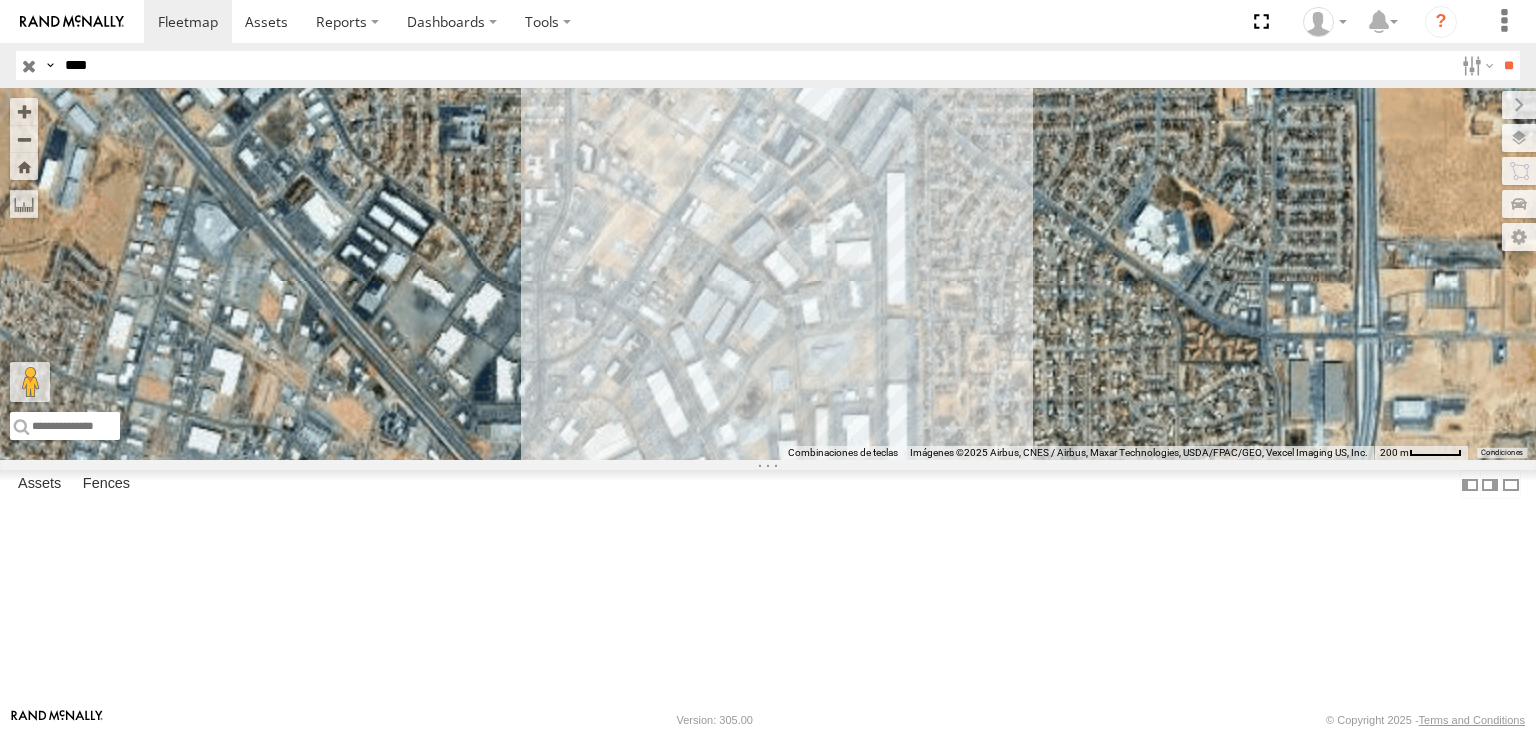 click on "7937" at bounding box center [768, 274] 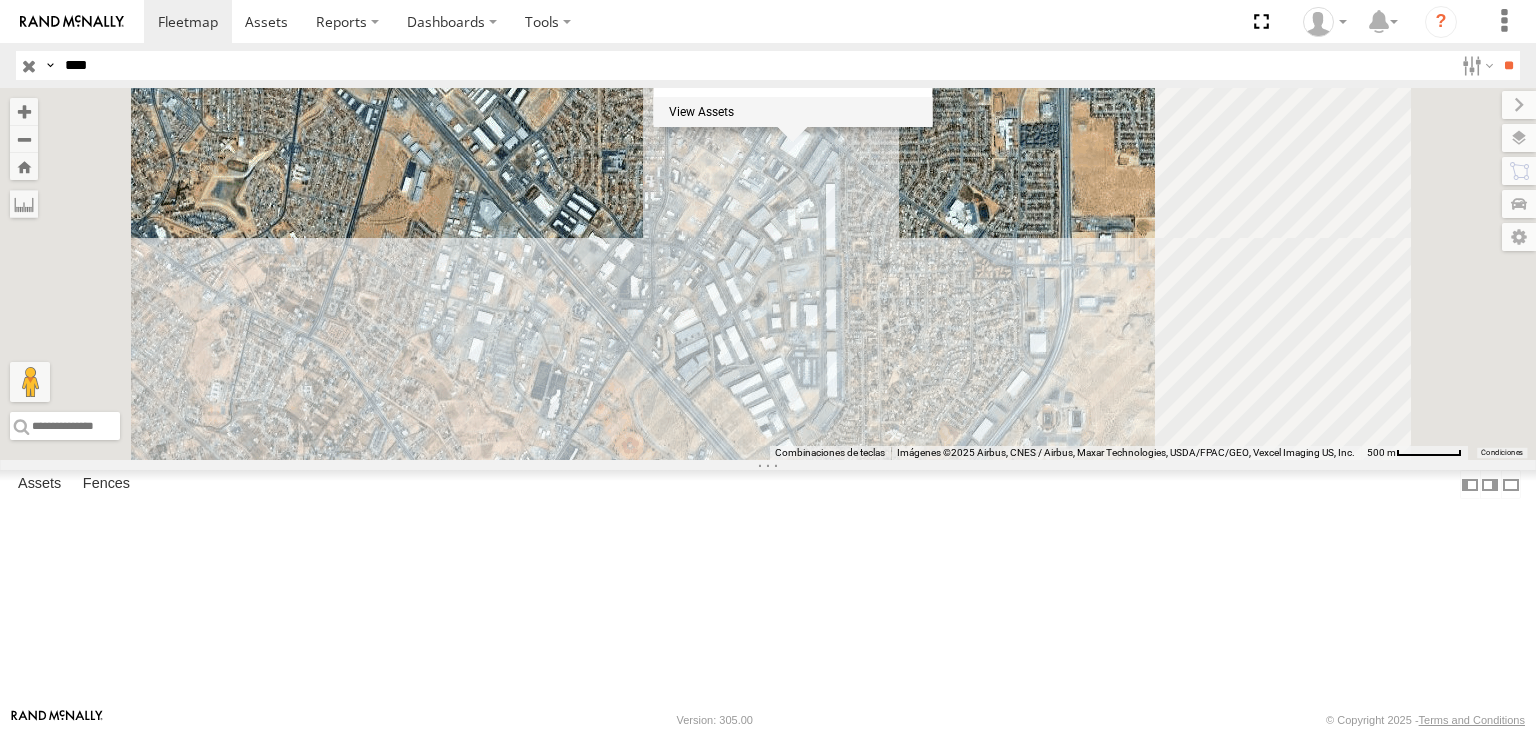click on "7937 EXPEDITORS 1313 0" at bounding box center (768, 274) 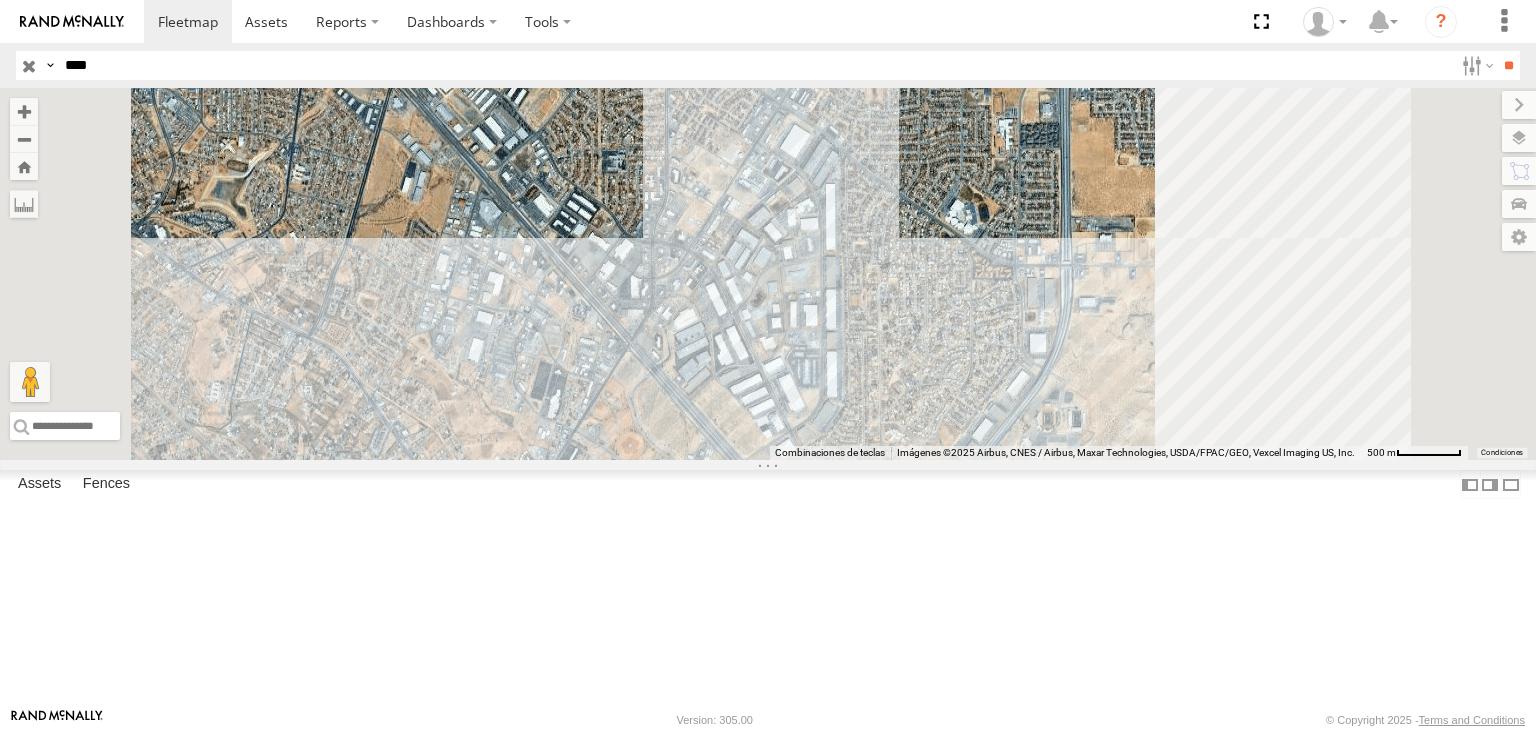 click on "7937" at bounding box center (768, 274) 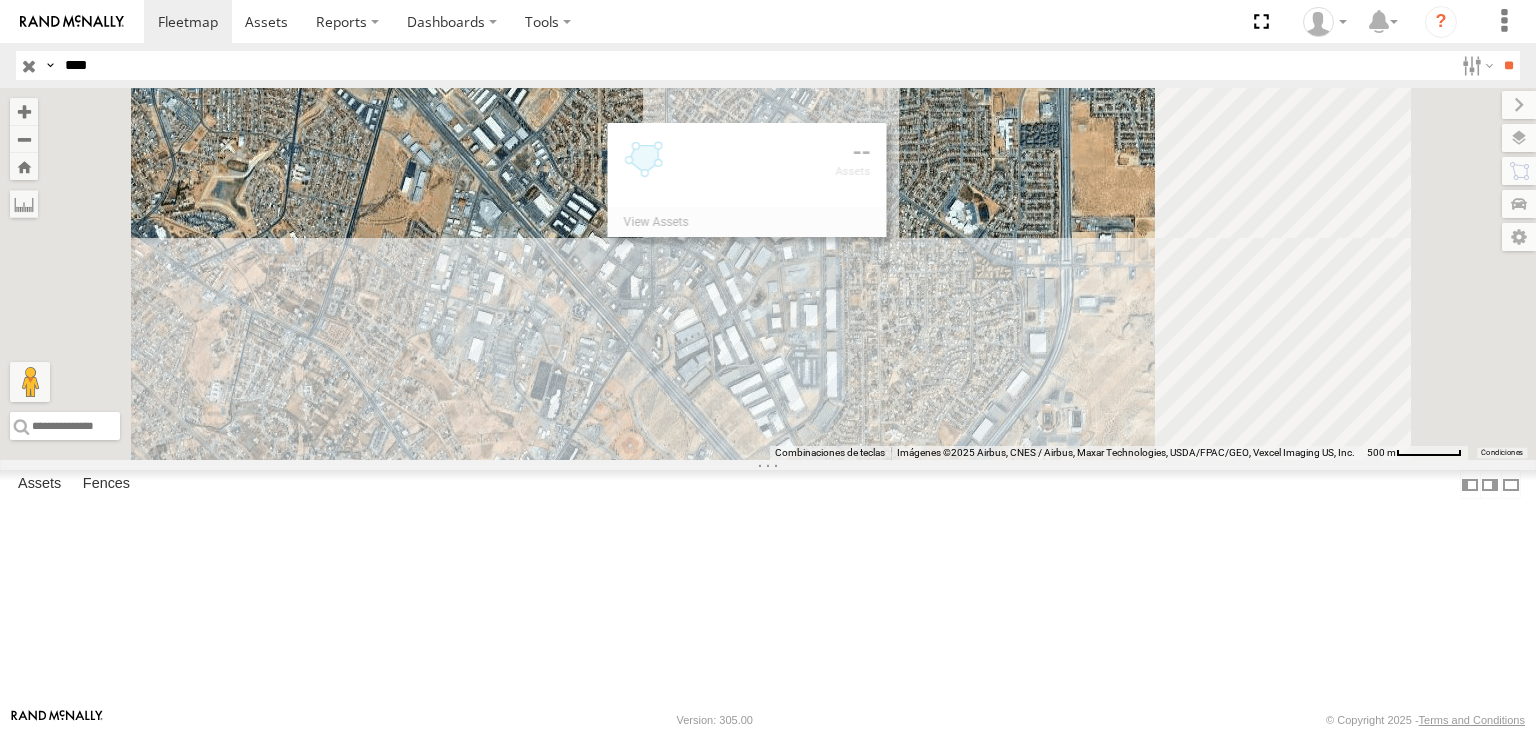 click on "7937" at bounding box center (768, 274) 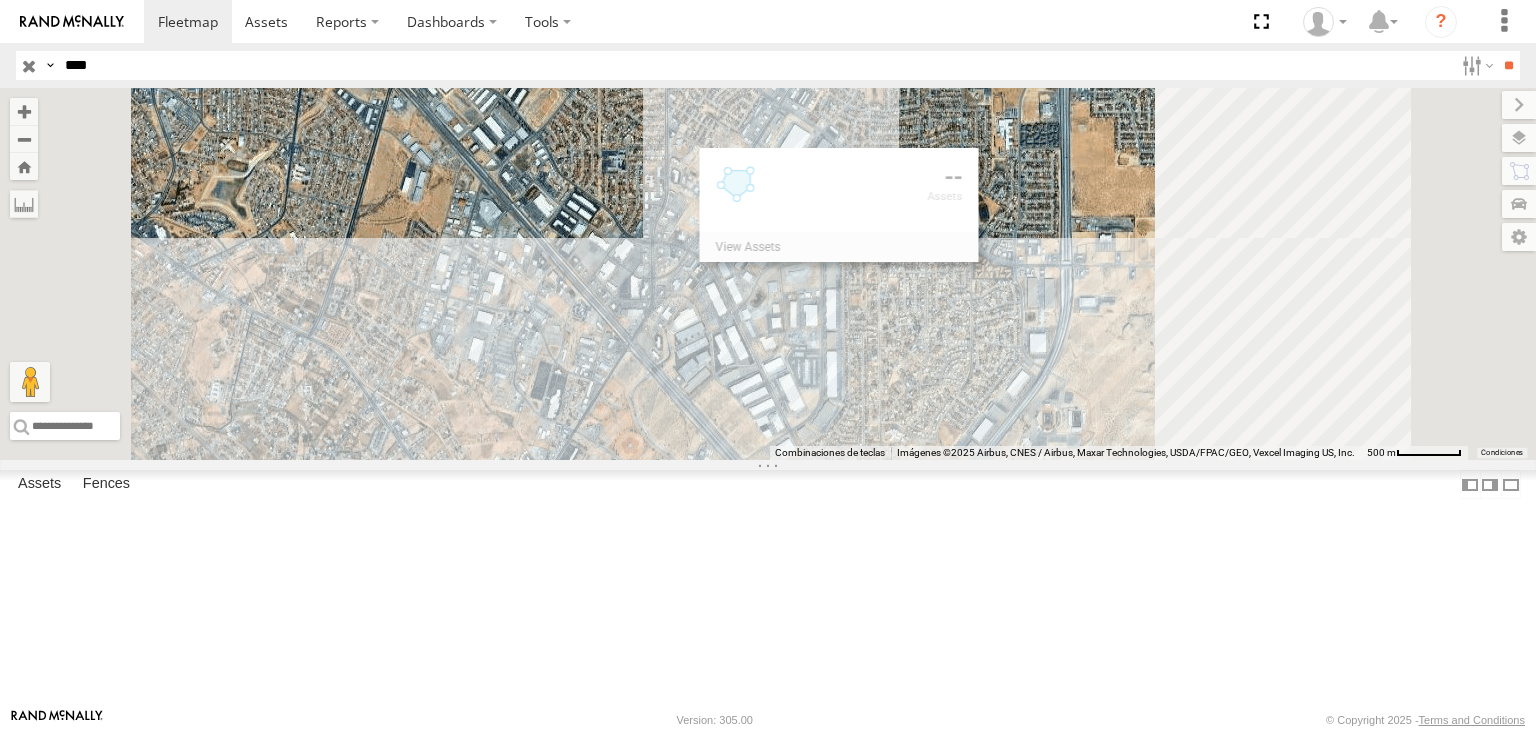 click on "7937" at bounding box center [768, 274] 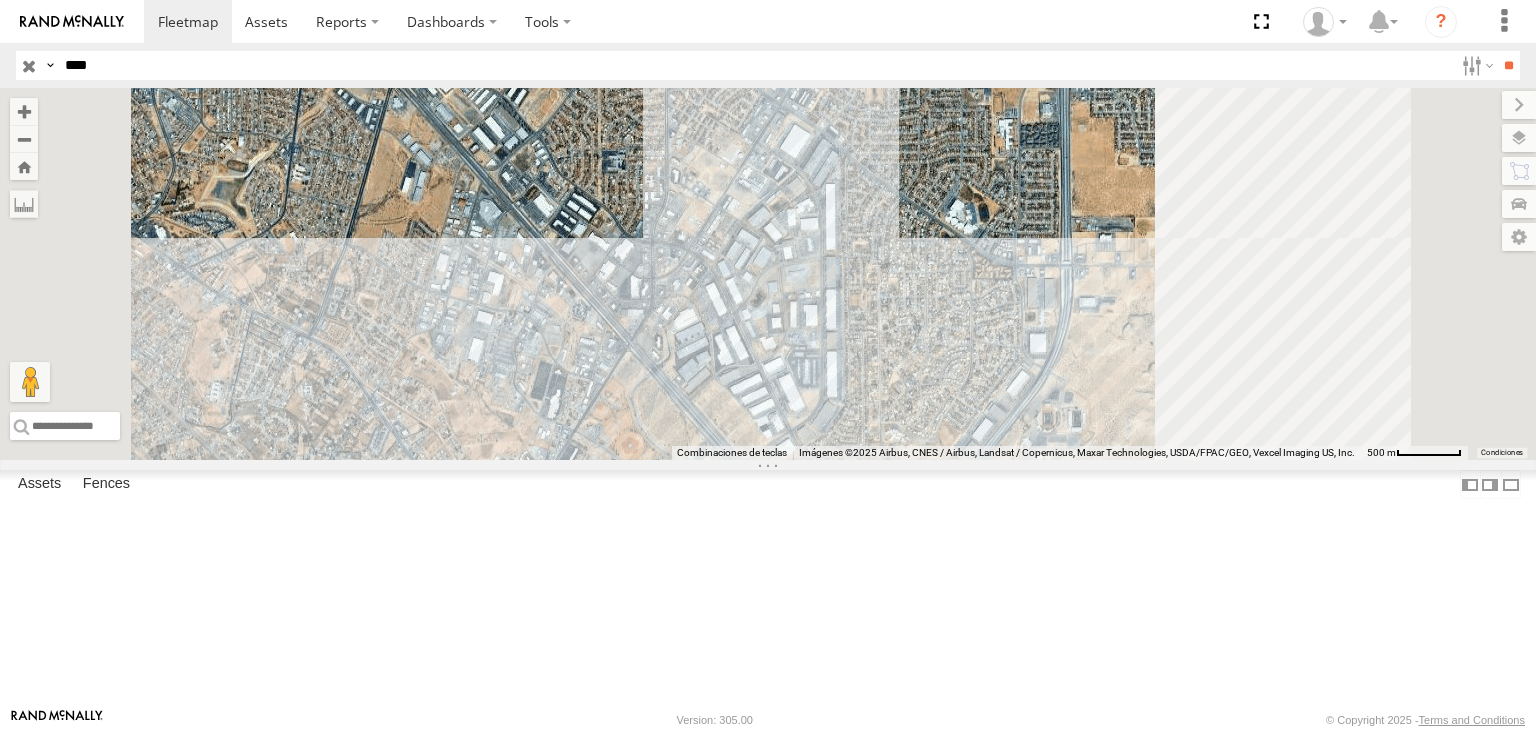 click on "****" at bounding box center [755, 65] 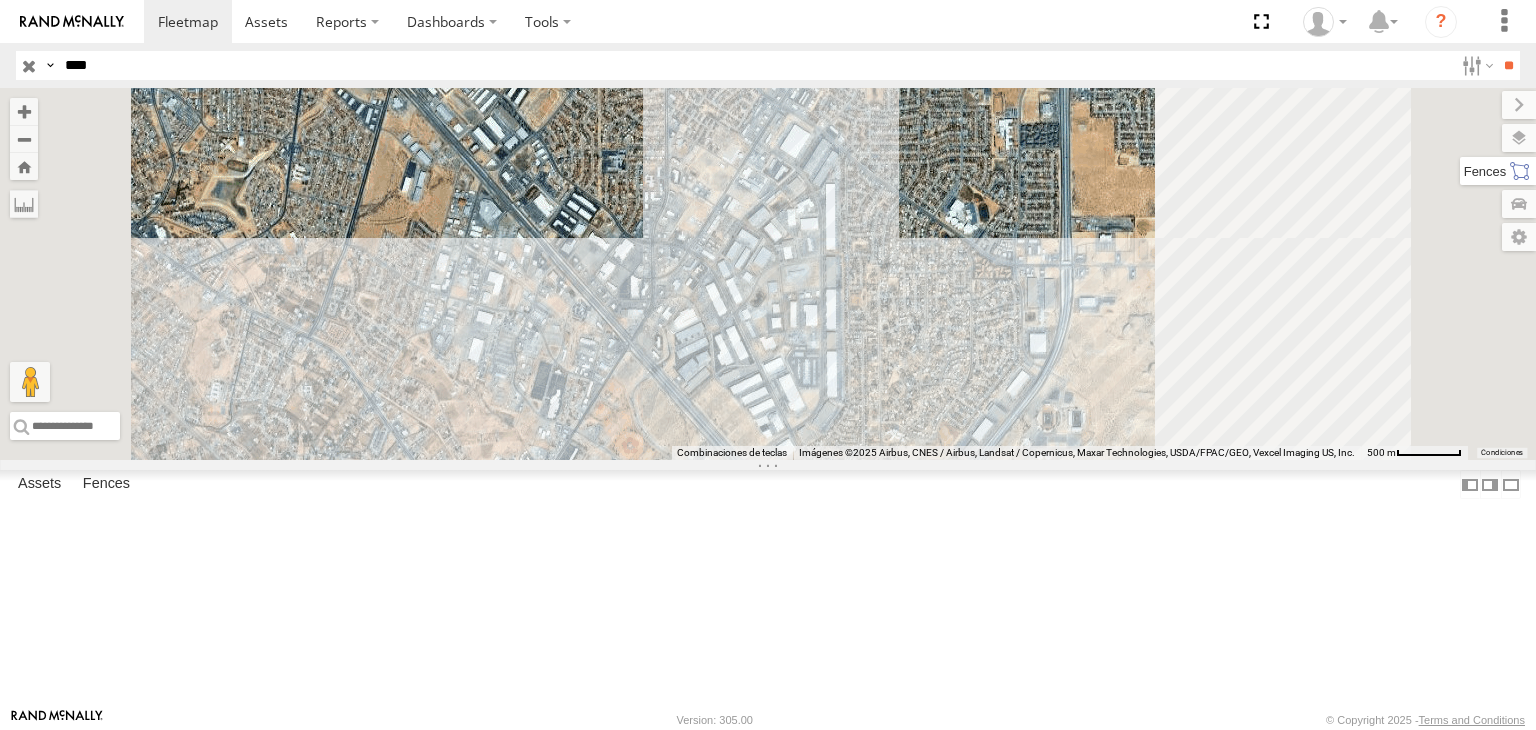 click at bounding box center (1498, 171) 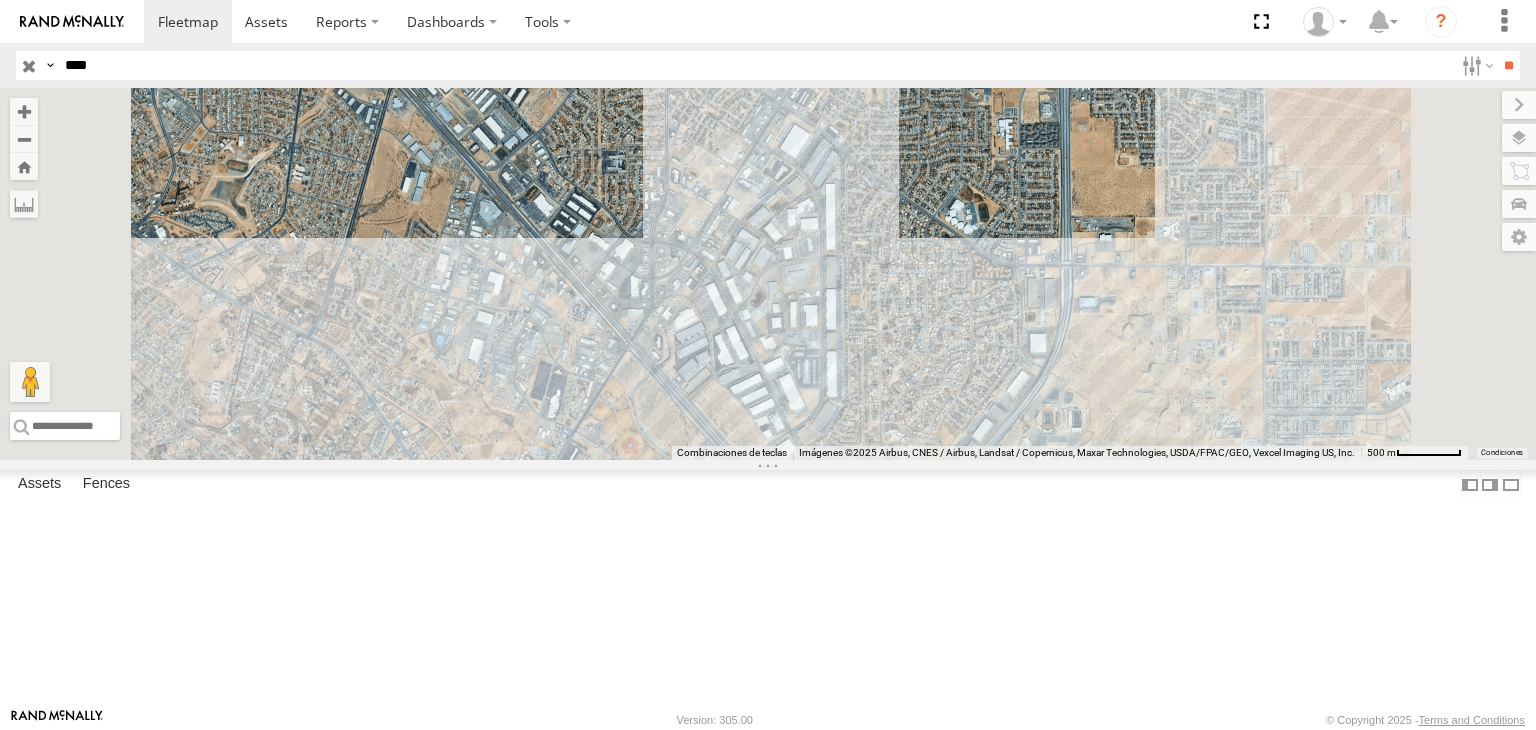 click at bounding box center [0, 0] 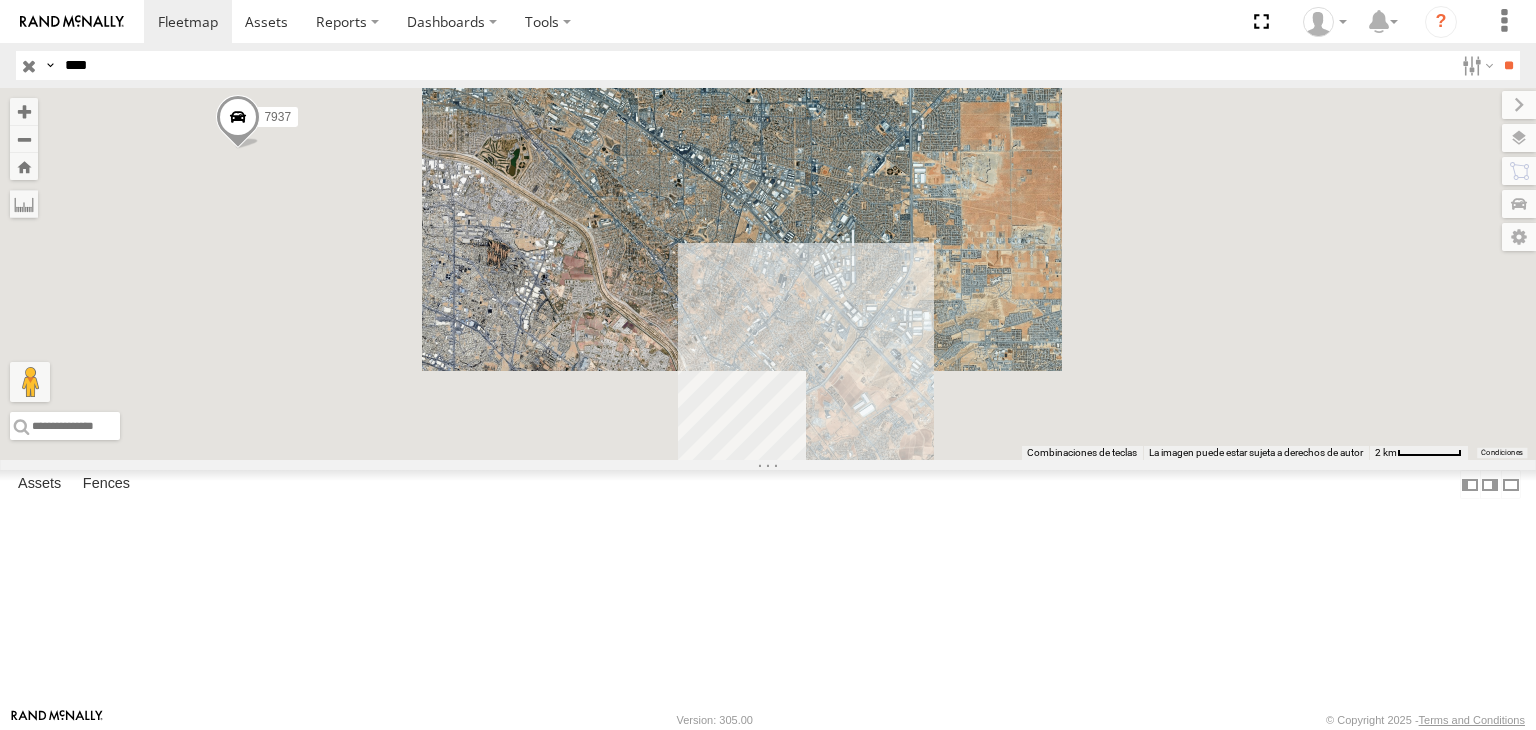 drag, startPoint x: 936, startPoint y: 396, endPoint x: 1041, endPoint y: 397, distance: 105.00476 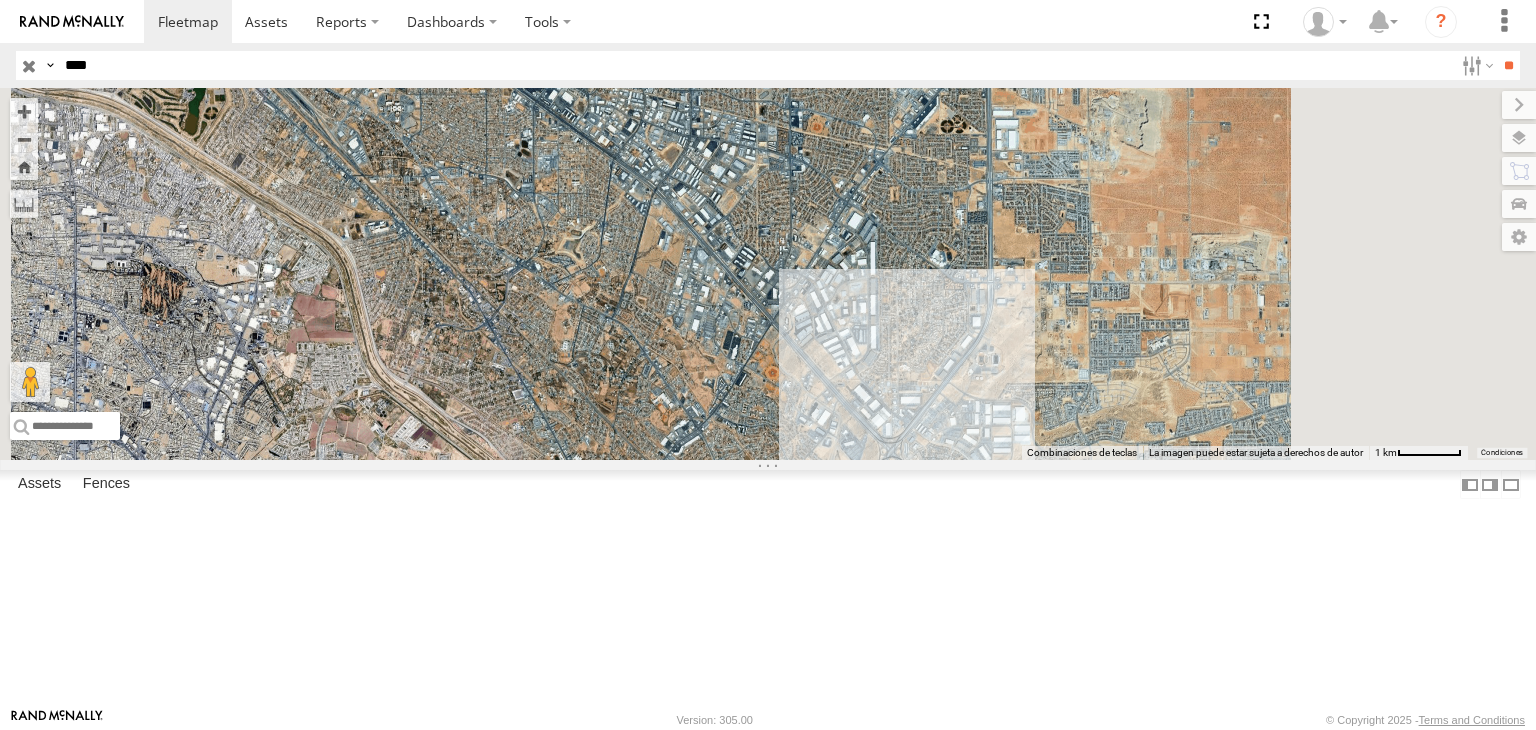 drag, startPoint x: 768, startPoint y: 313, endPoint x: 1049, endPoint y: 491, distance: 332.63342 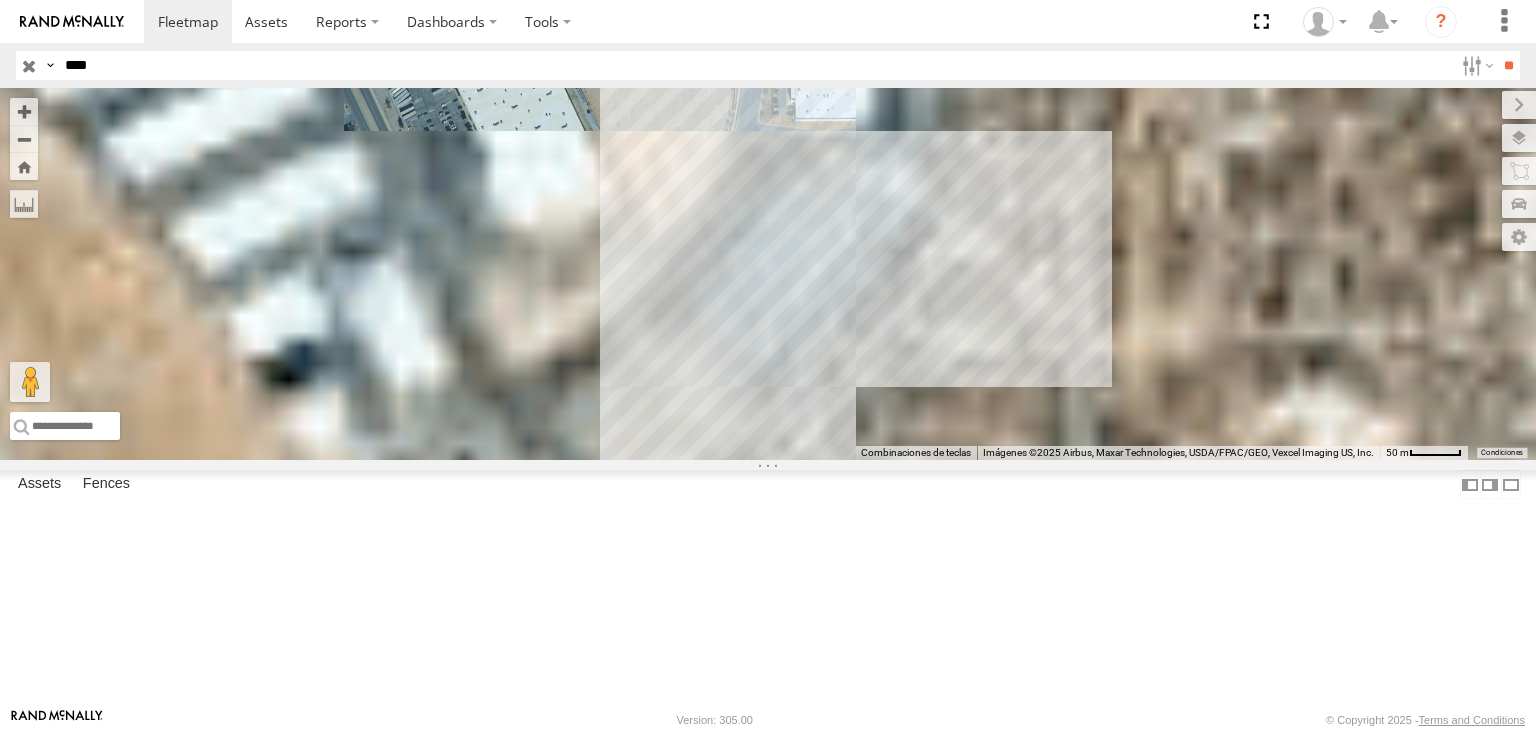 click on "×" at bounding box center [0, 0] 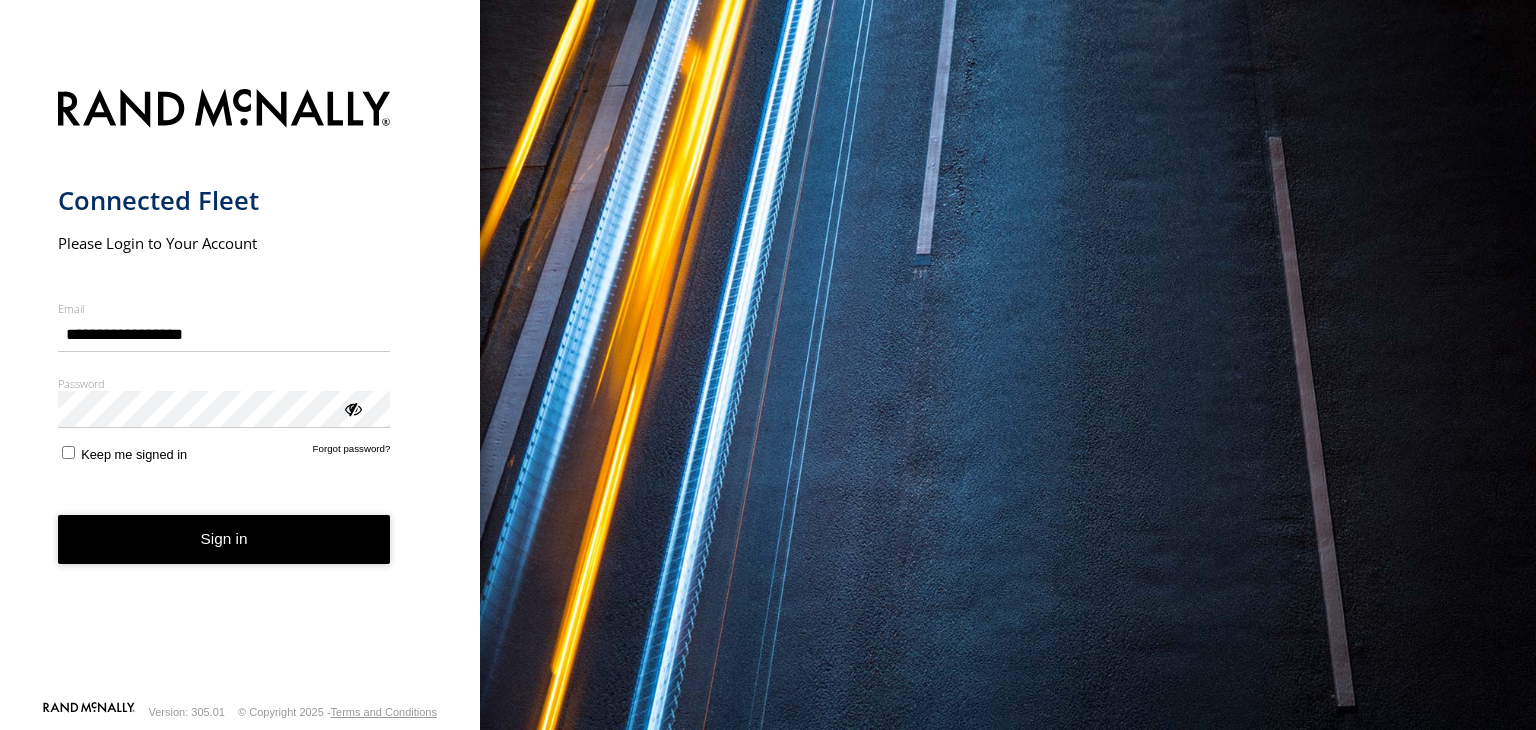 scroll, scrollTop: 0, scrollLeft: 0, axis: both 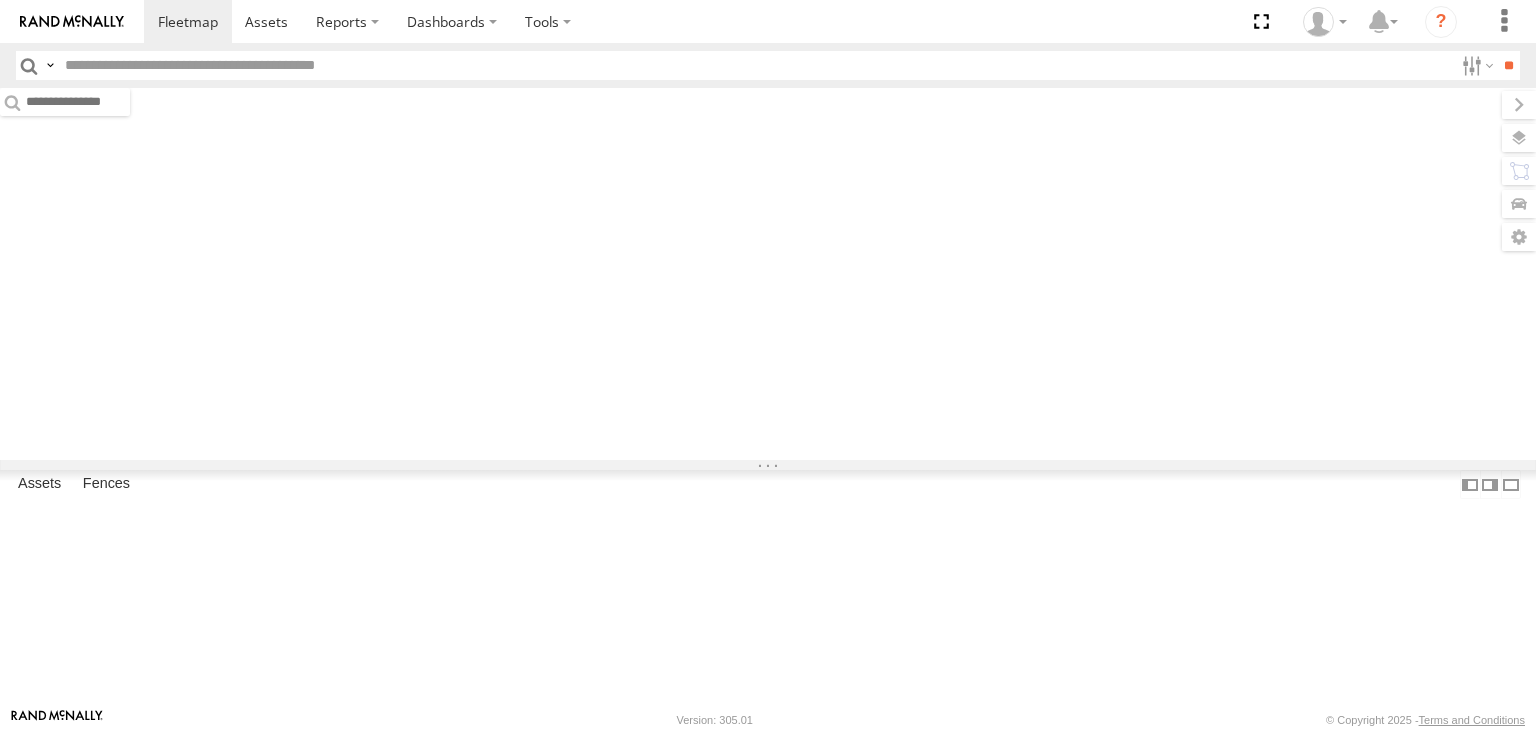 type on "****" 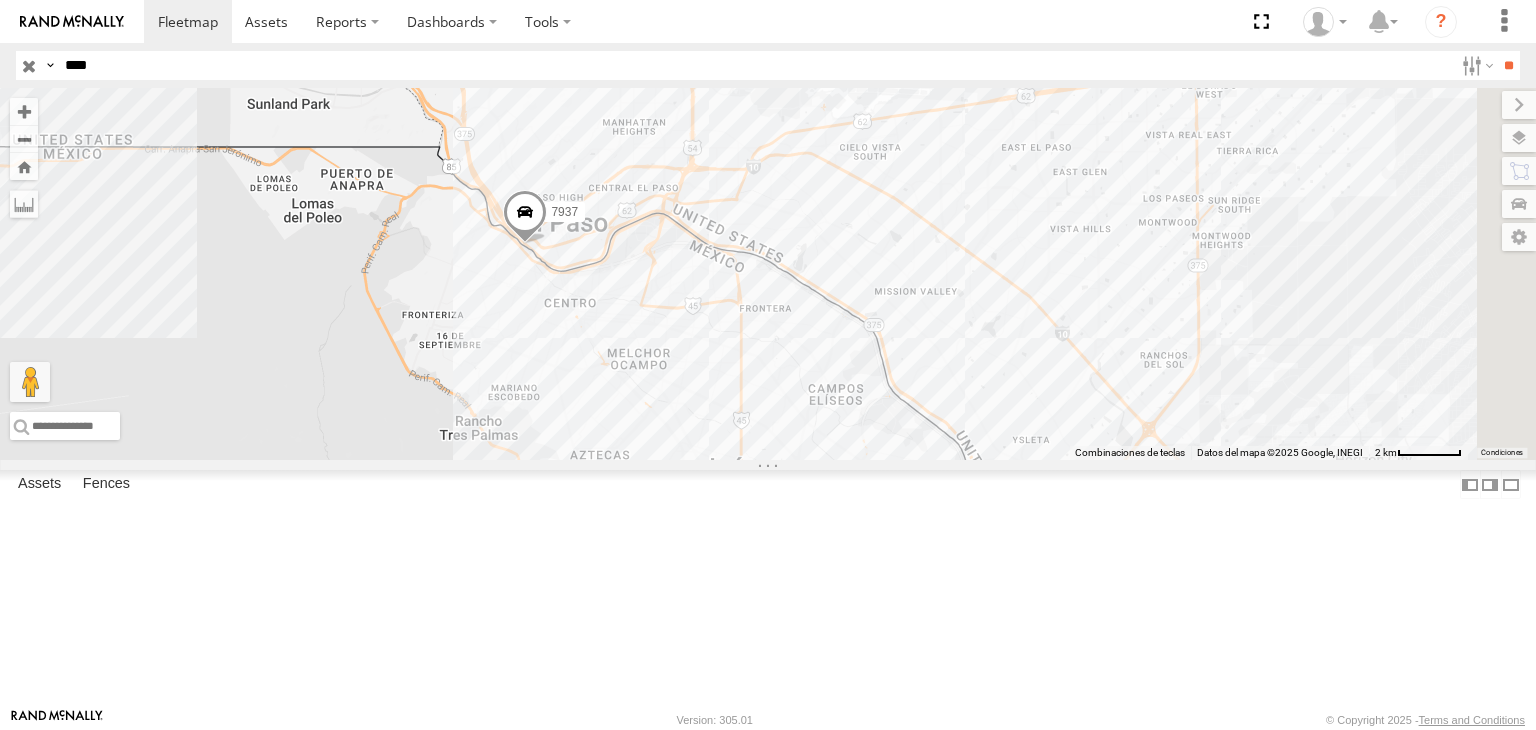 drag, startPoint x: 1161, startPoint y: 385, endPoint x: 896, endPoint y: 324, distance: 271.93015 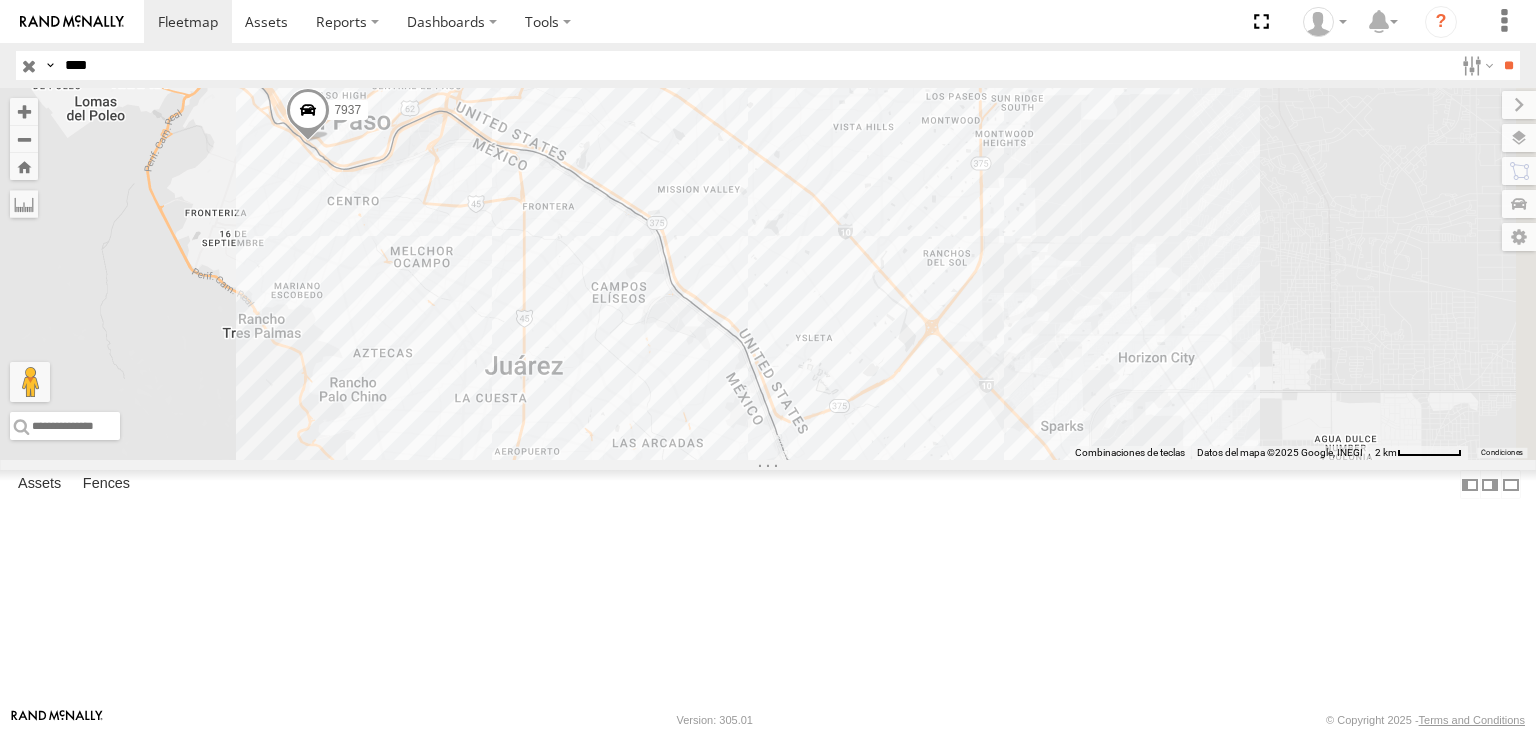 drag, startPoint x: 942, startPoint y: 420, endPoint x: 810, endPoint y: 331, distance: 159.20113 